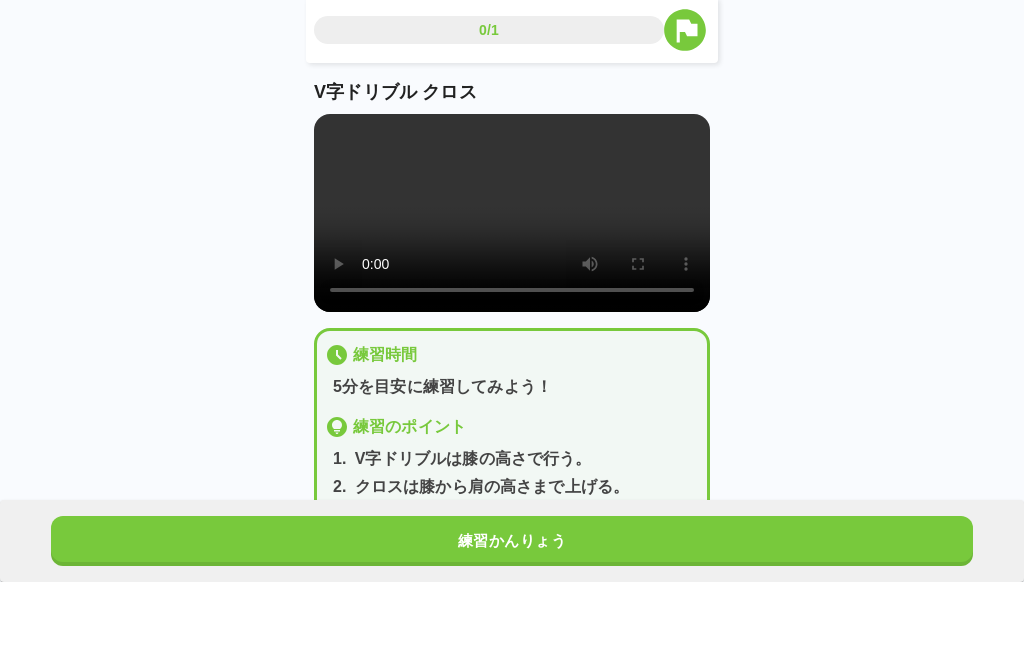scroll, scrollTop: 45, scrollLeft: 0, axis: vertical 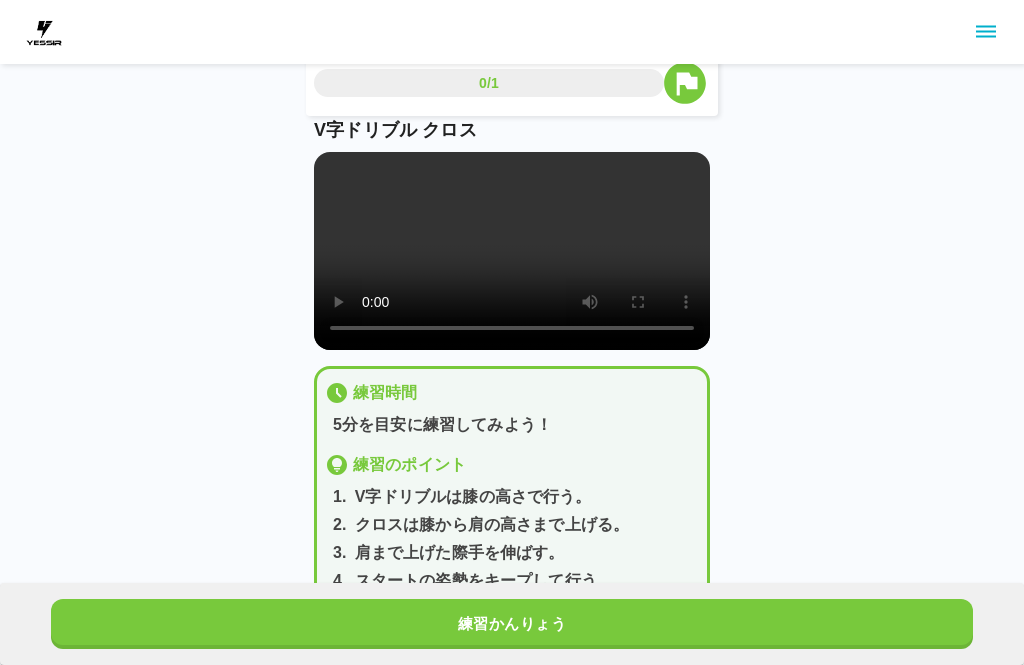 click at bounding box center (512, 251) 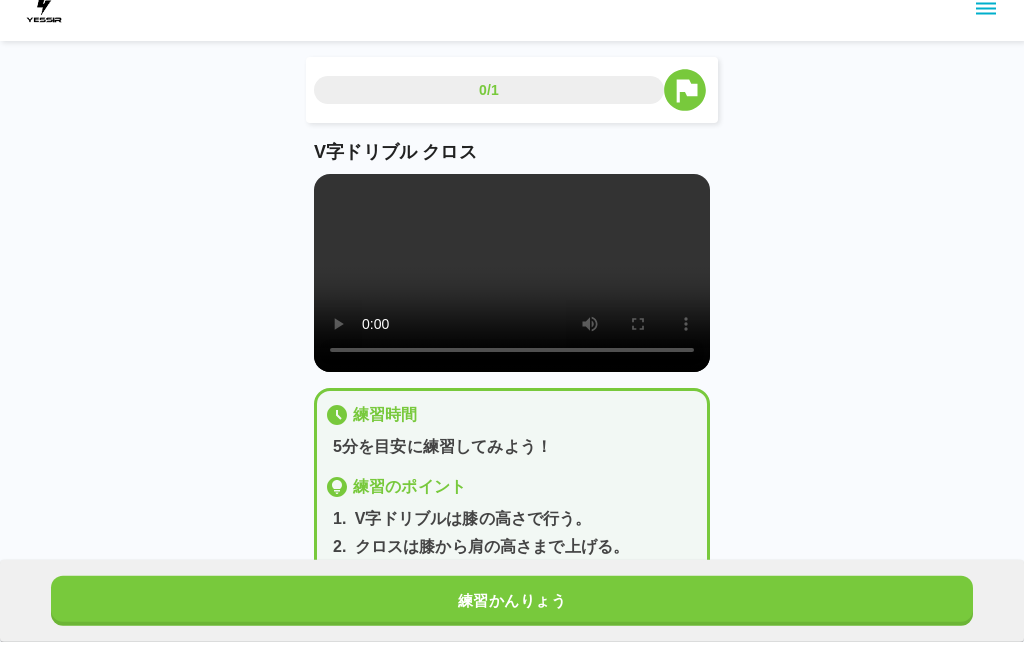 scroll, scrollTop: 45, scrollLeft: 0, axis: vertical 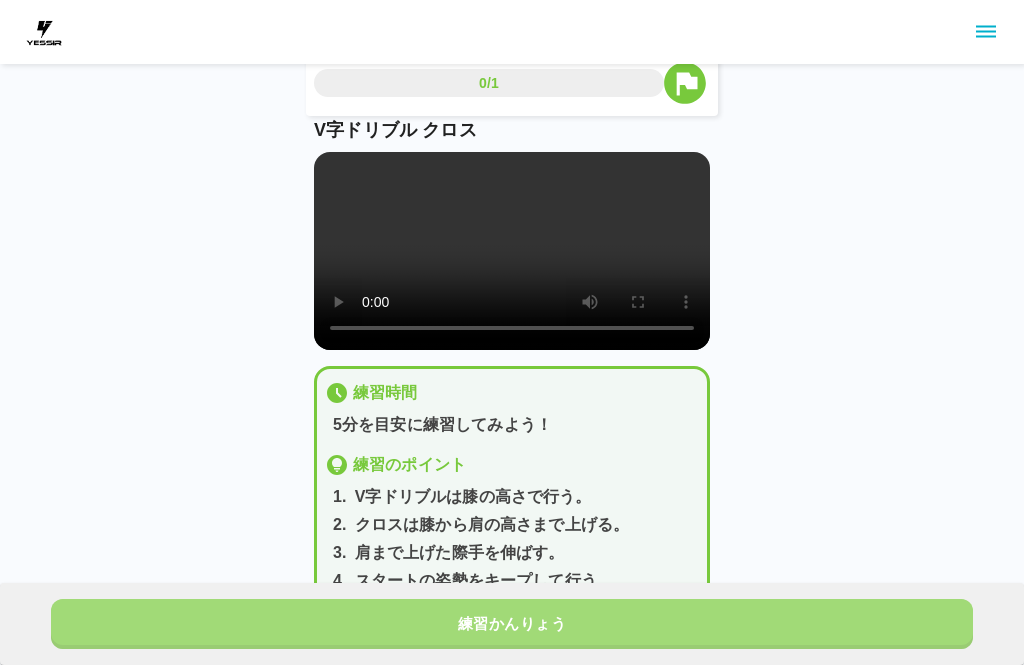 click on "練習かんりょう" at bounding box center (512, 624) 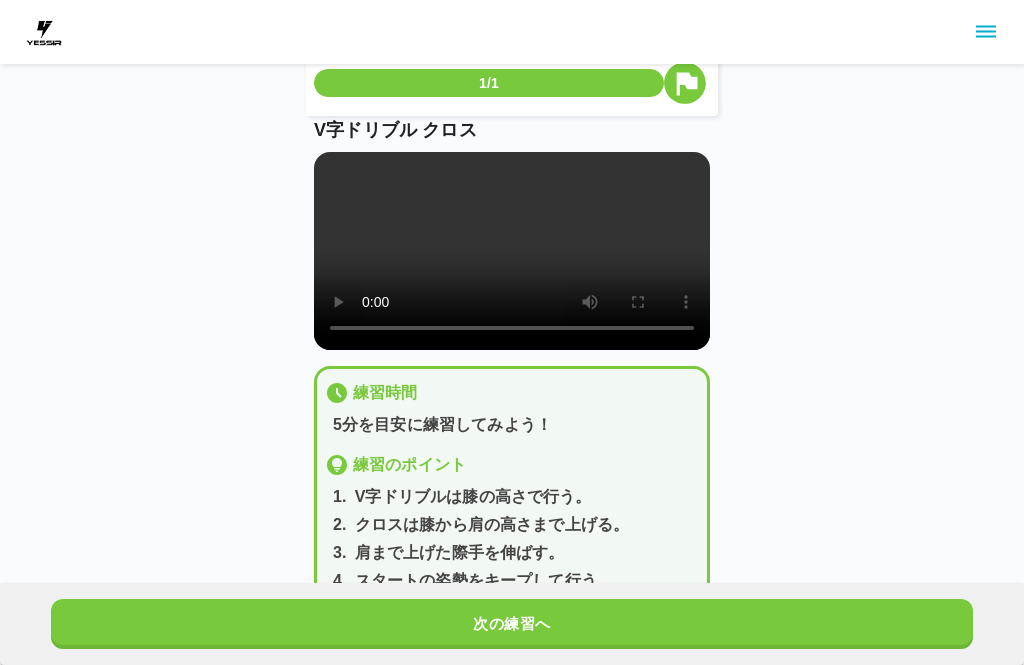 scroll, scrollTop: 0, scrollLeft: 0, axis: both 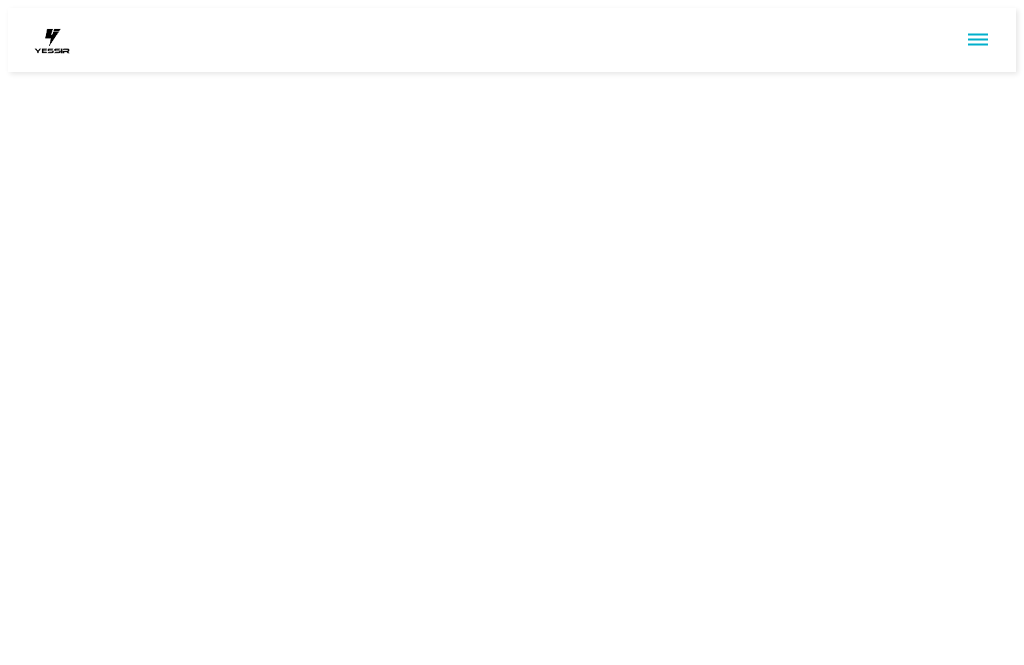 click at bounding box center [978, 40] 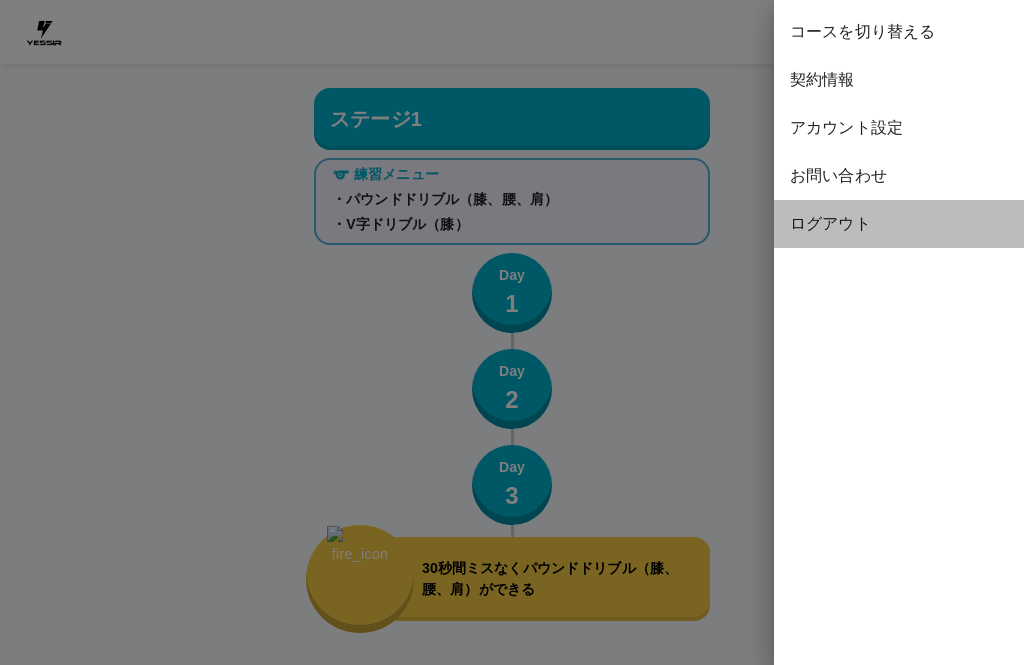 scroll, scrollTop: 998, scrollLeft: 0, axis: vertical 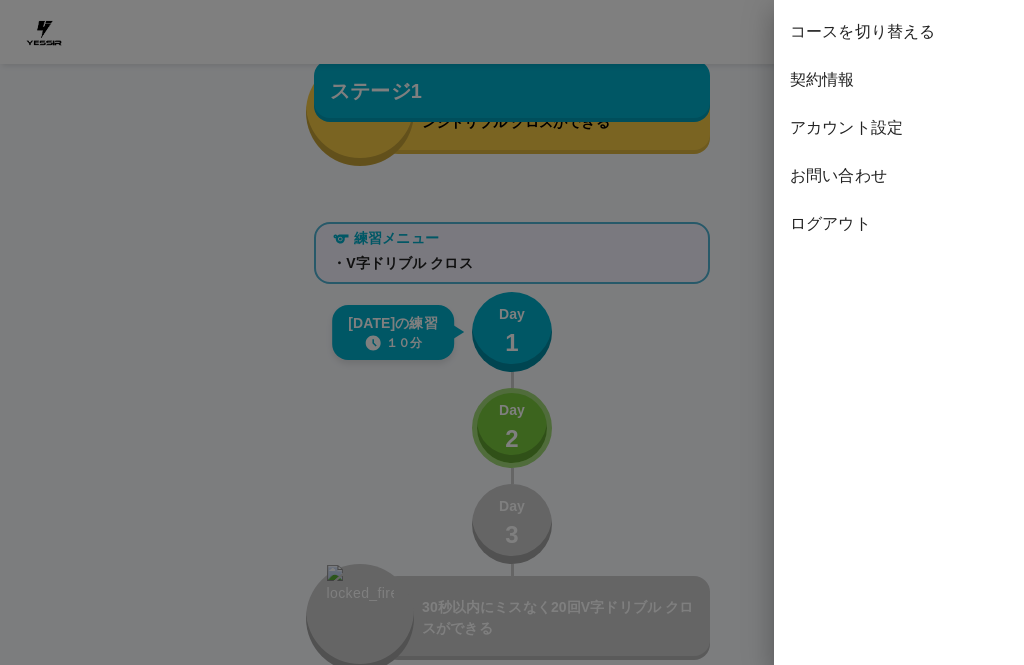 click on "ログアウト" at bounding box center (899, 224) 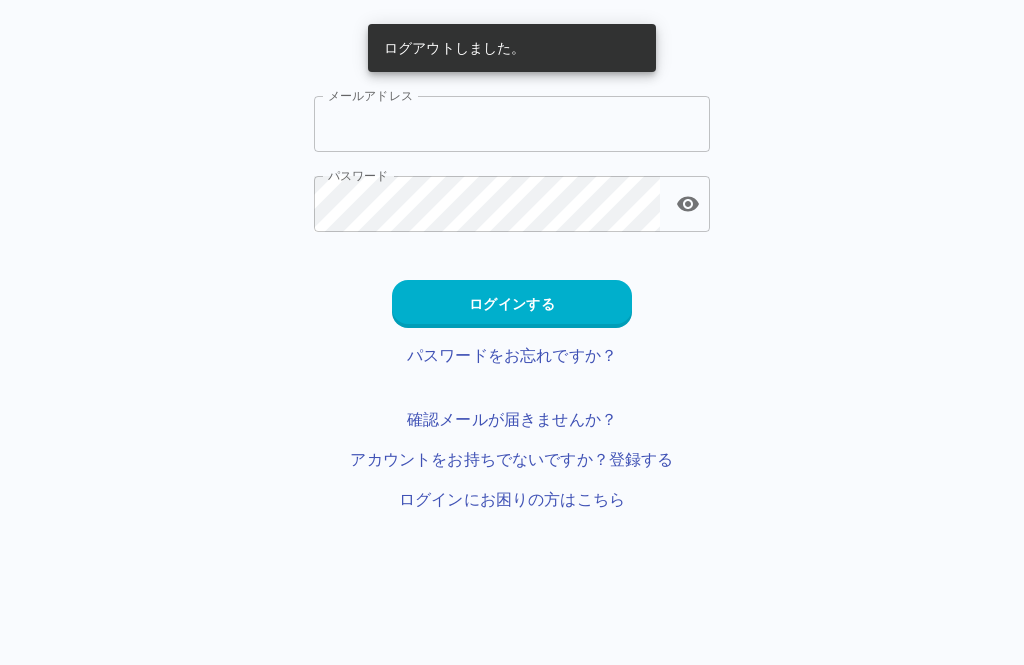 scroll, scrollTop: 0, scrollLeft: 0, axis: both 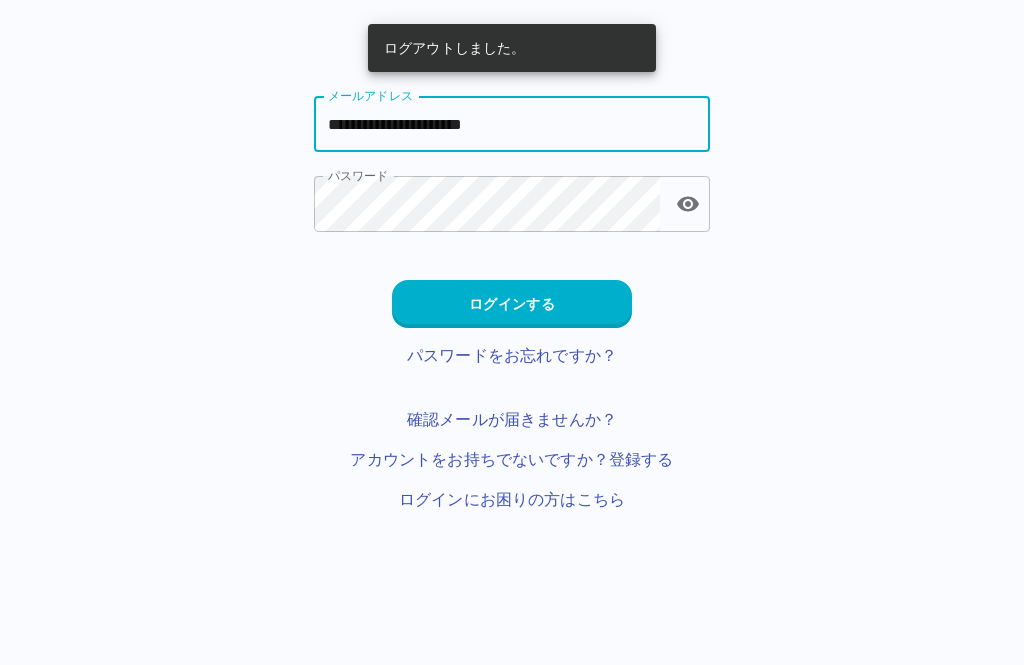 type on "**********" 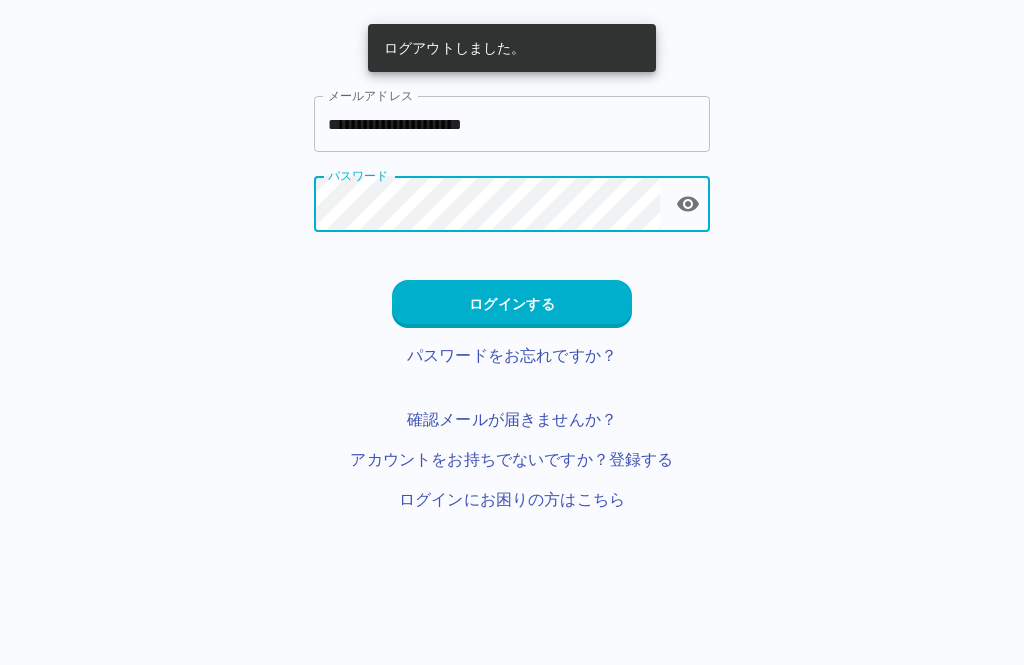 click on "ログインする" at bounding box center (512, 304) 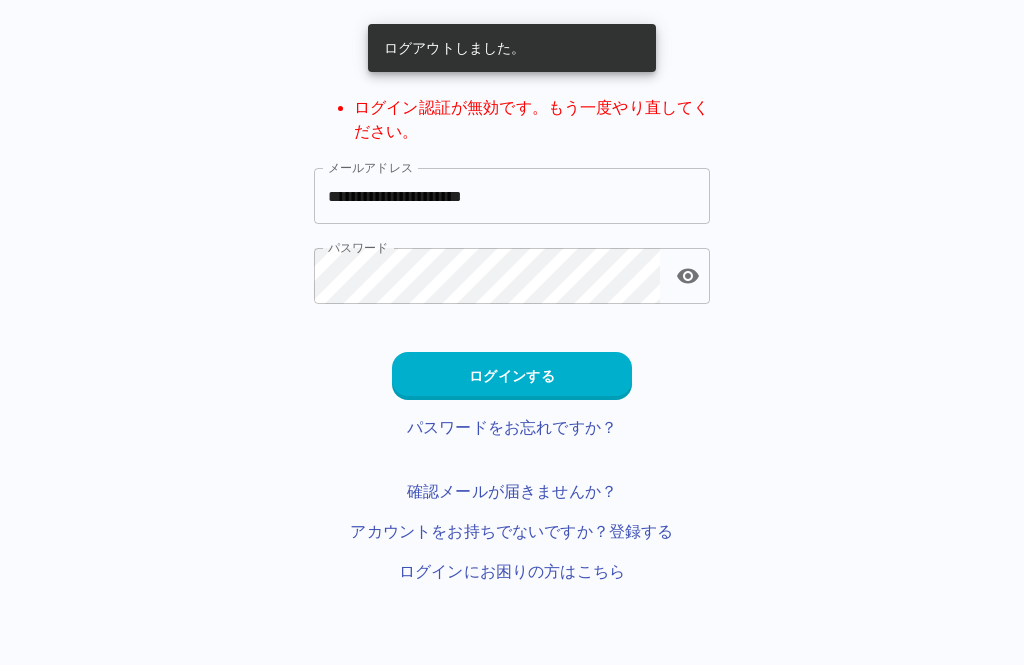 click on "**********" at bounding box center [512, 196] 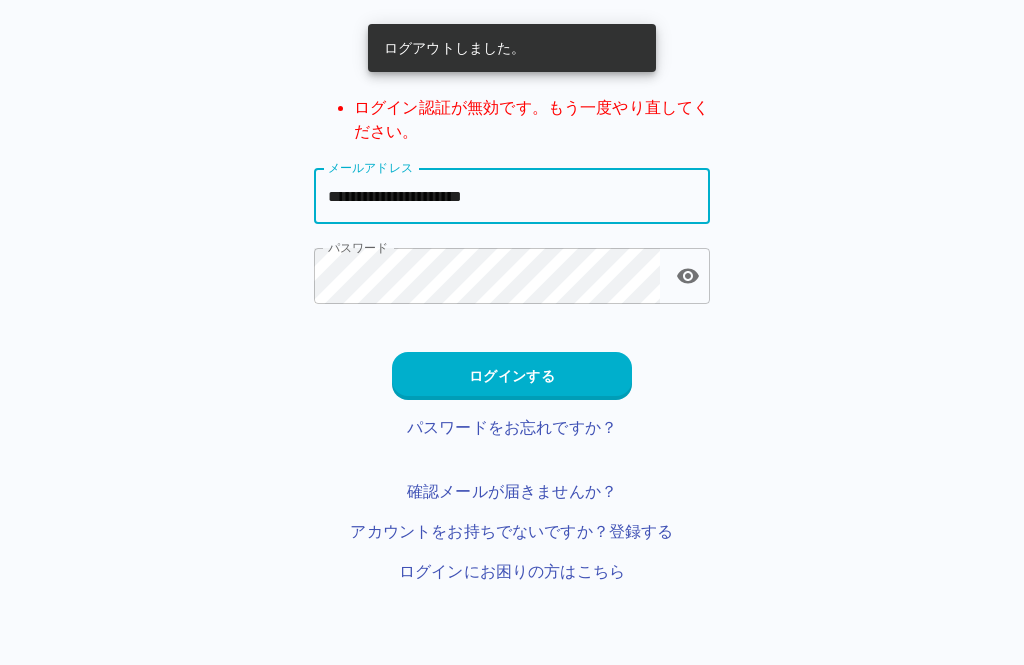 click on "**********" at bounding box center (512, 196) 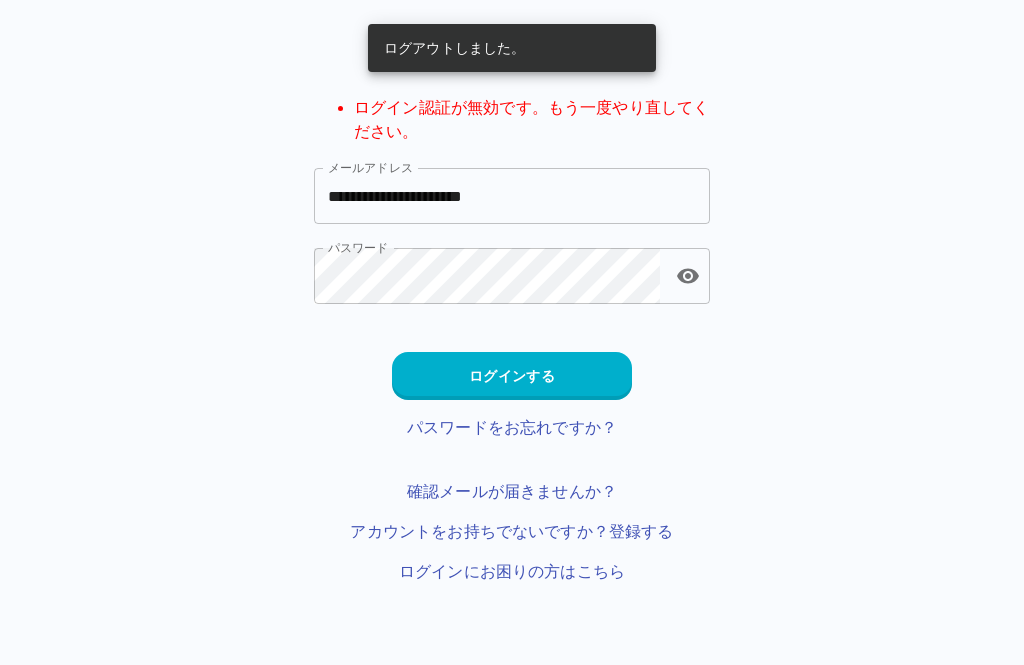 click on "ログインする" at bounding box center (512, 376) 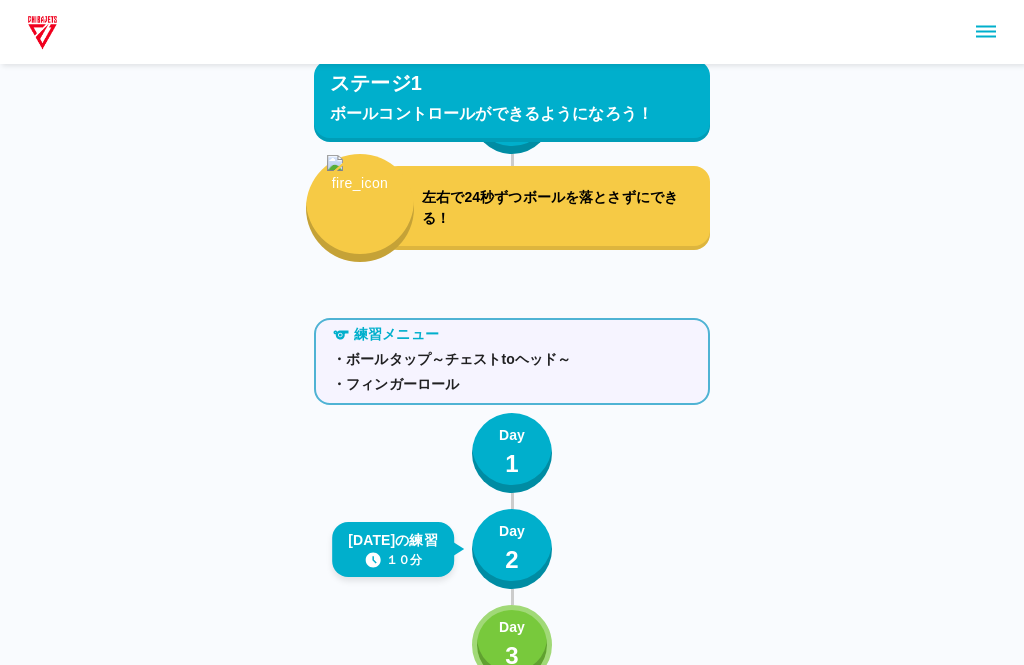 scroll, scrollTop: 319, scrollLeft: 0, axis: vertical 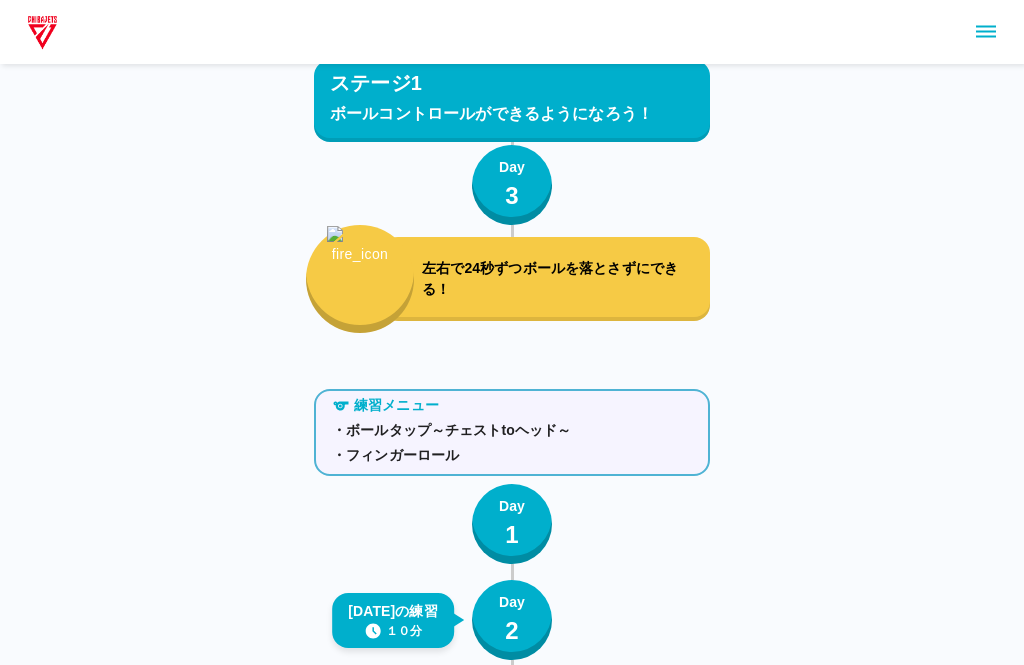click 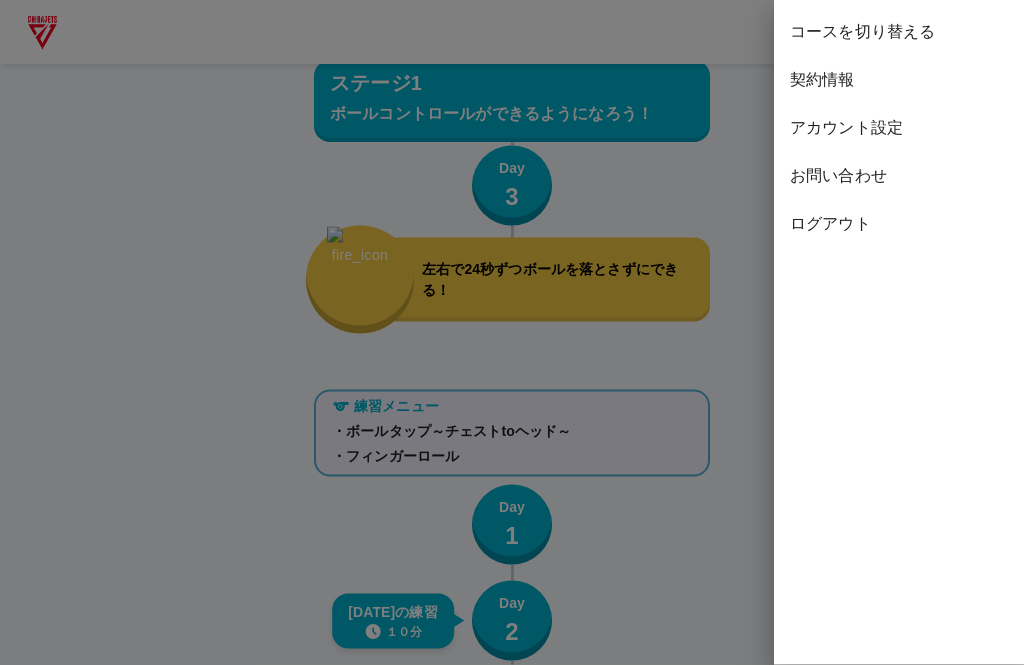 scroll, scrollTop: 320, scrollLeft: 0, axis: vertical 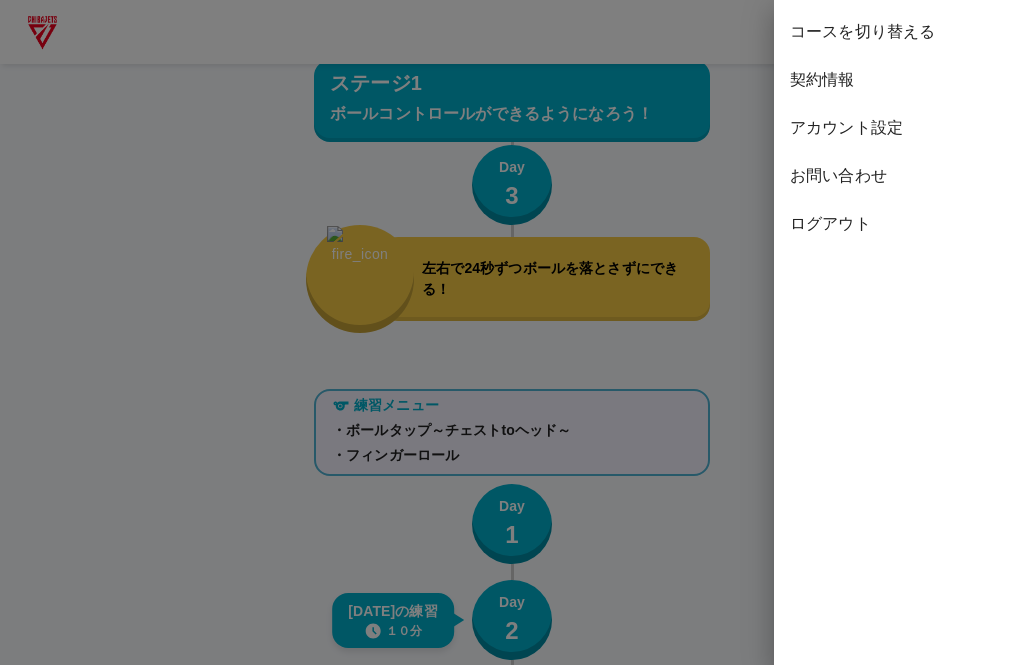 click on "コースを切り替える" at bounding box center (899, 32) 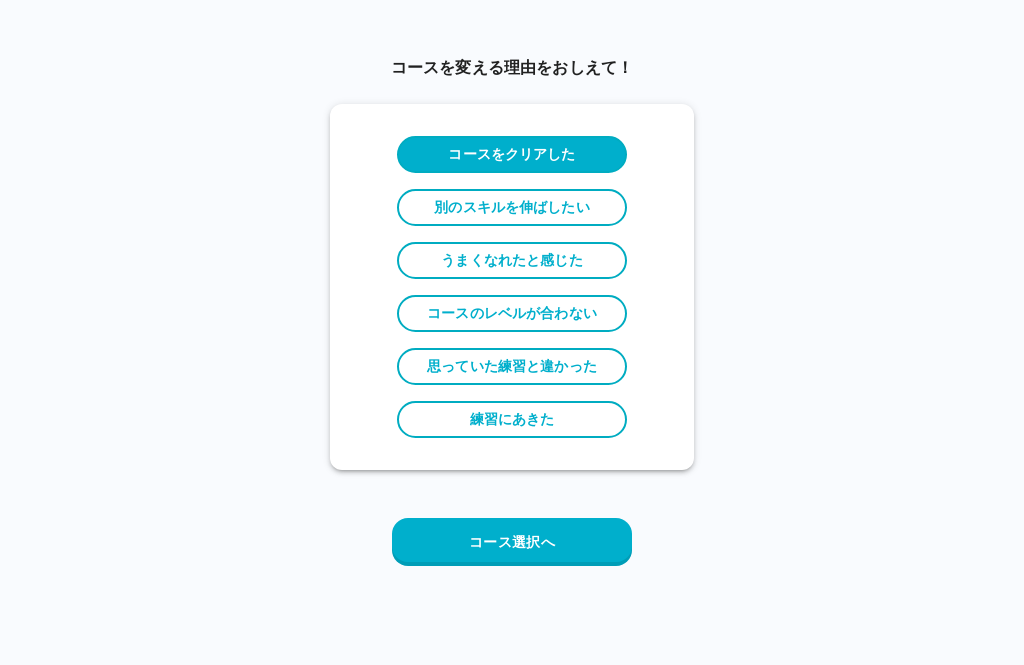 scroll, scrollTop: 0, scrollLeft: 0, axis: both 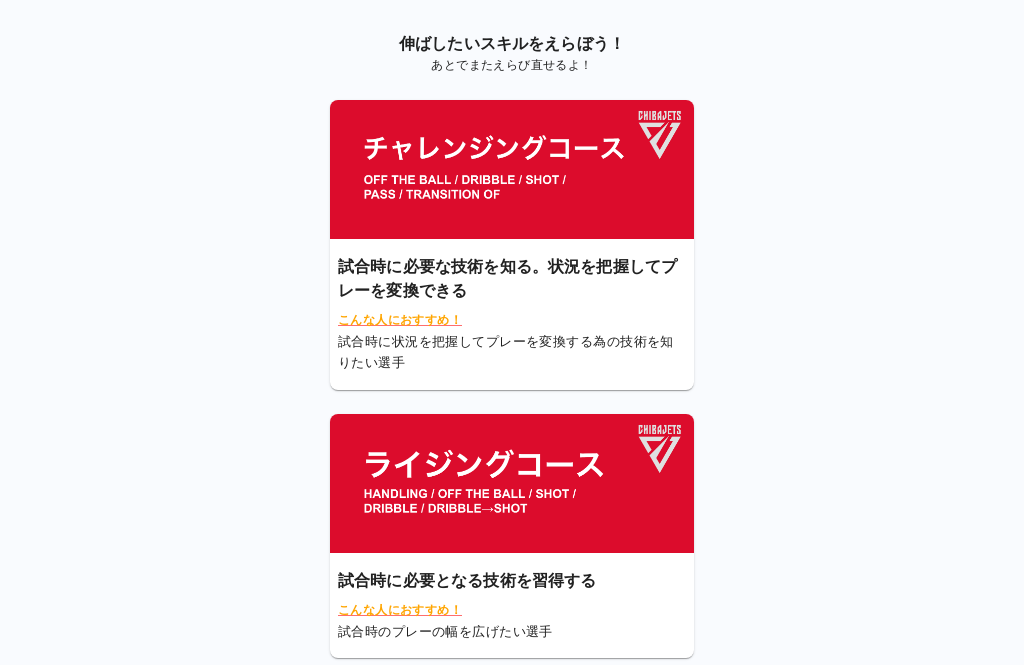 click at bounding box center [512, 169] 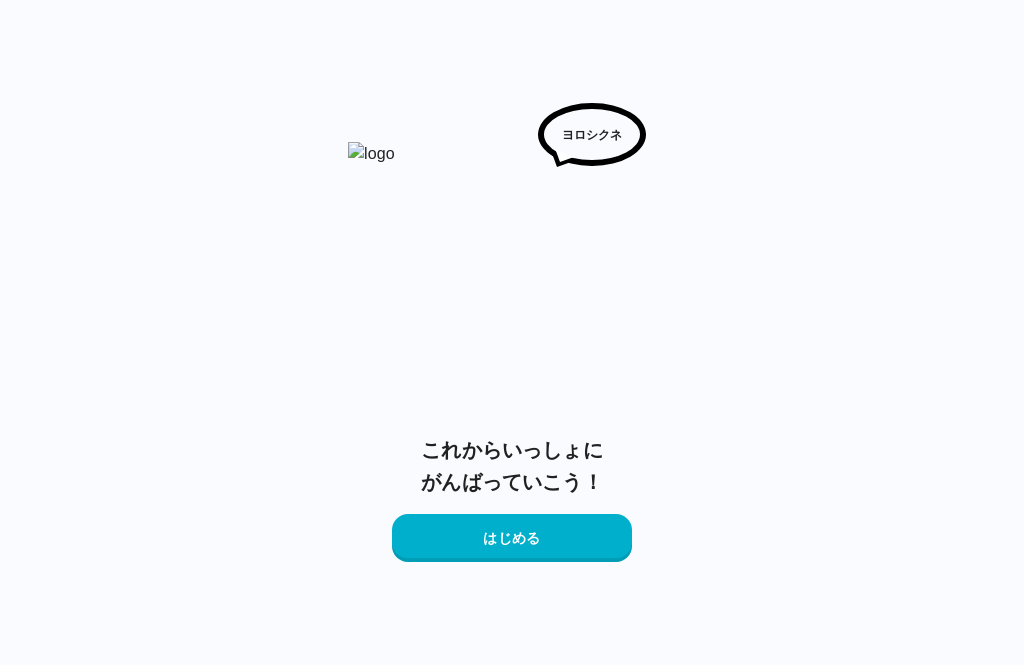 click on "はじめる" at bounding box center (512, 538) 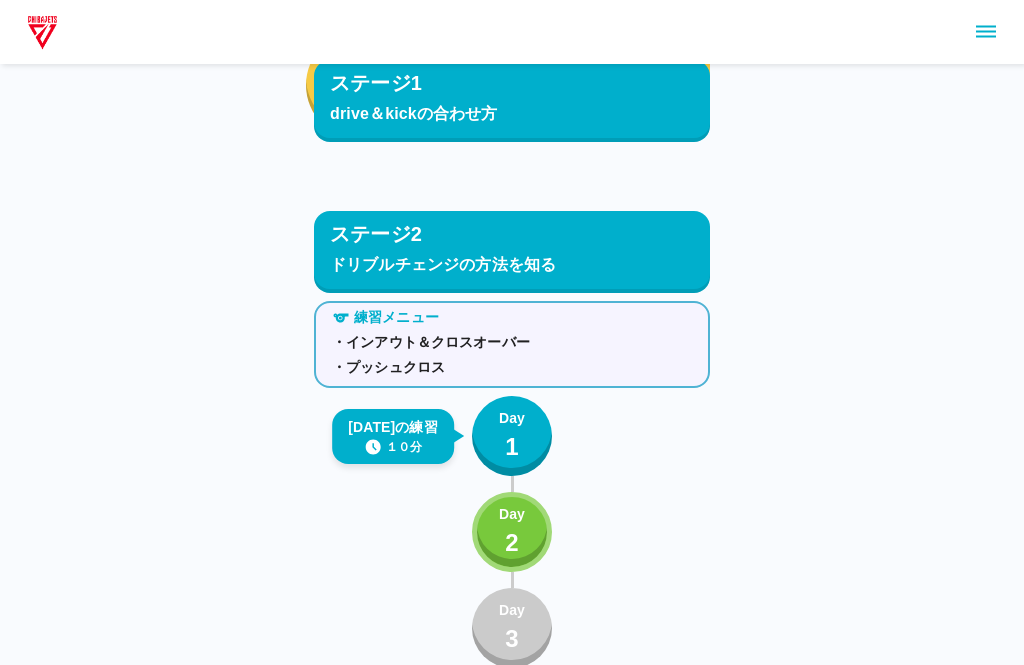scroll, scrollTop: 1124, scrollLeft: 0, axis: vertical 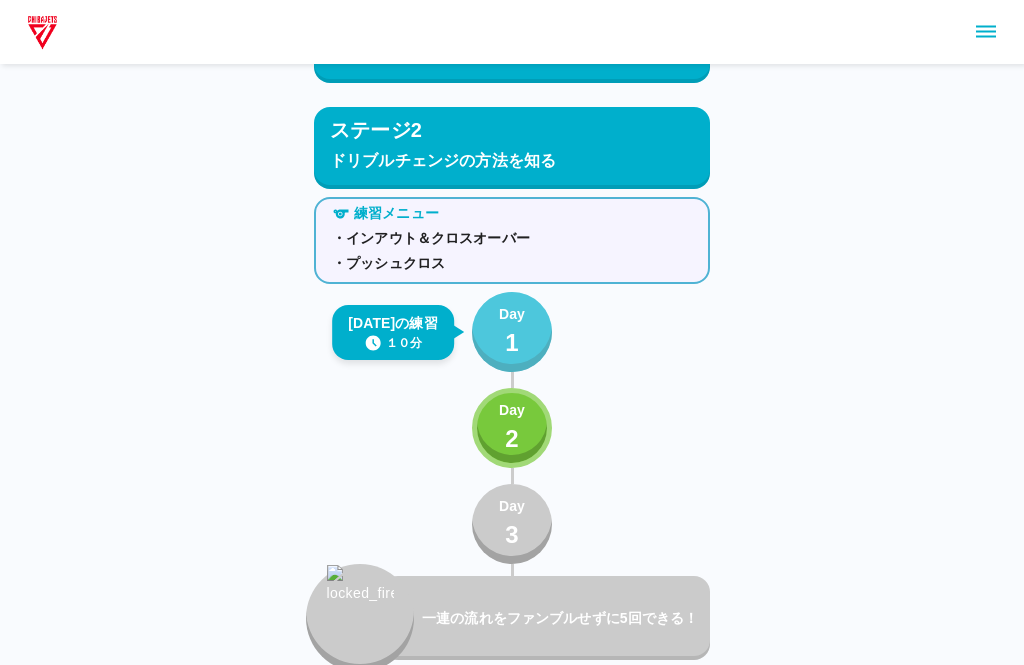 click on "Day" at bounding box center [512, 314] 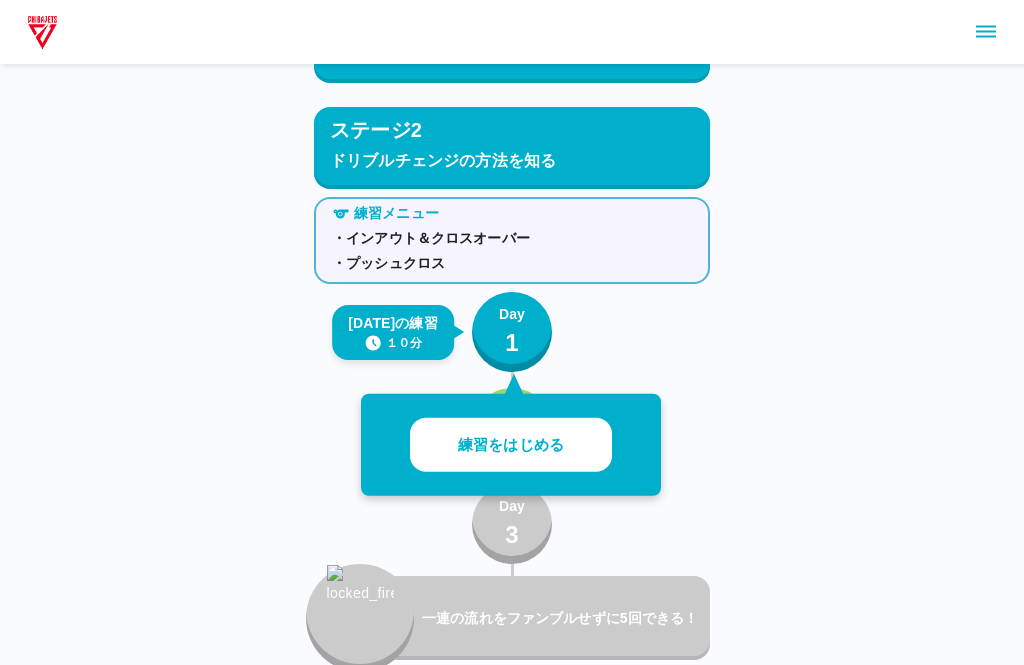 click on "練習をはじめる" at bounding box center [511, 445] 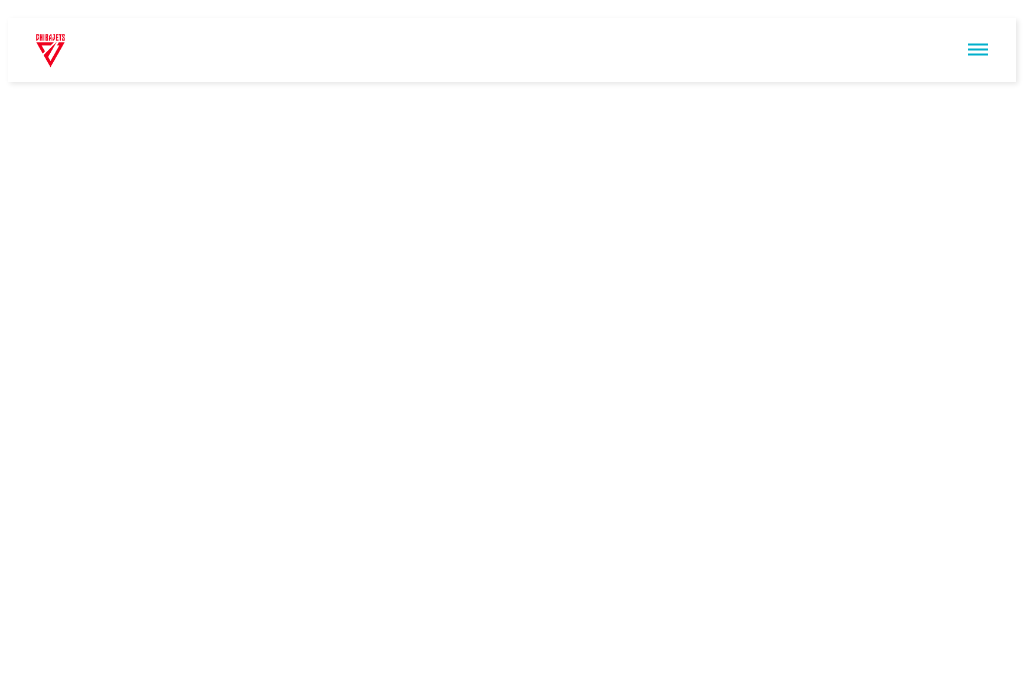scroll, scrollTop: 0, scrollLeft: 0, axis: both 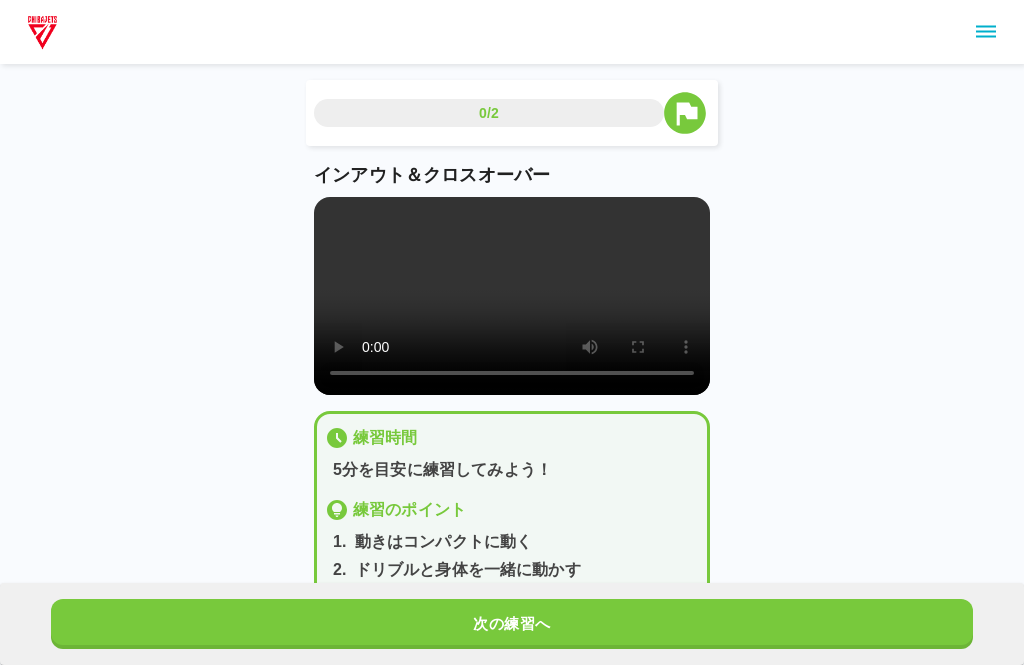 click at bounding box center (512, 296) 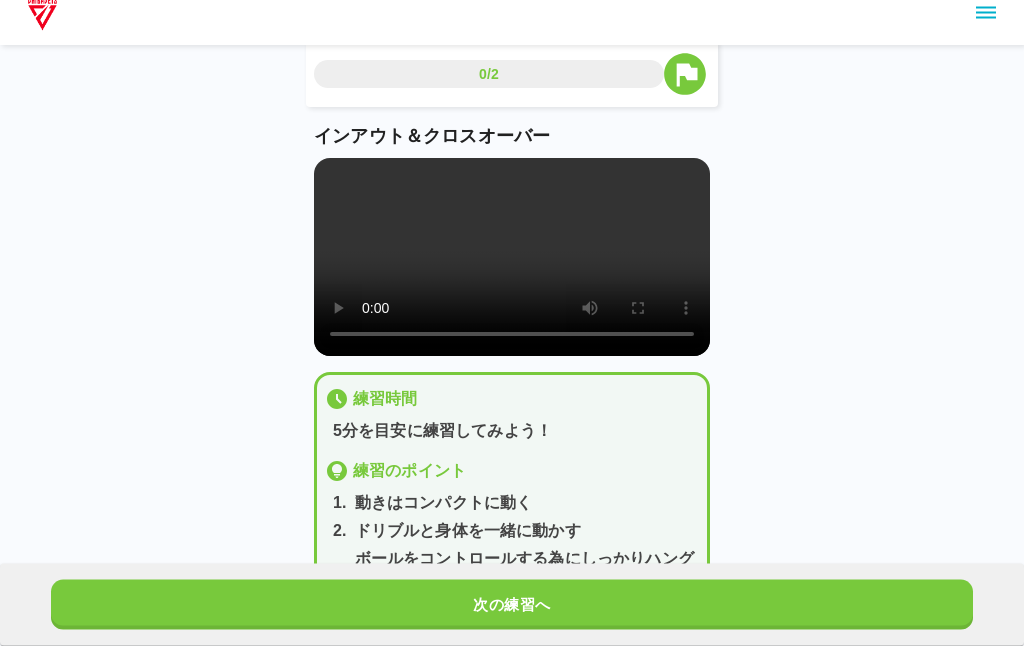 scroll, scrollTop: 41, scrollLeft: 0, axis: vertical 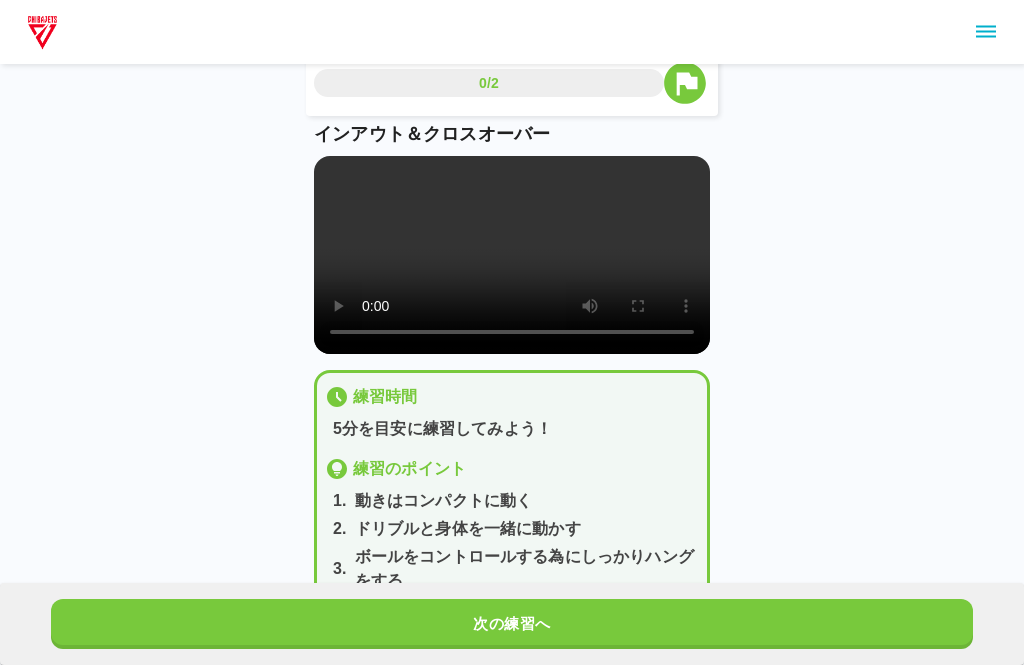 click on "次の練習へ" at bounding box center (512, 624) 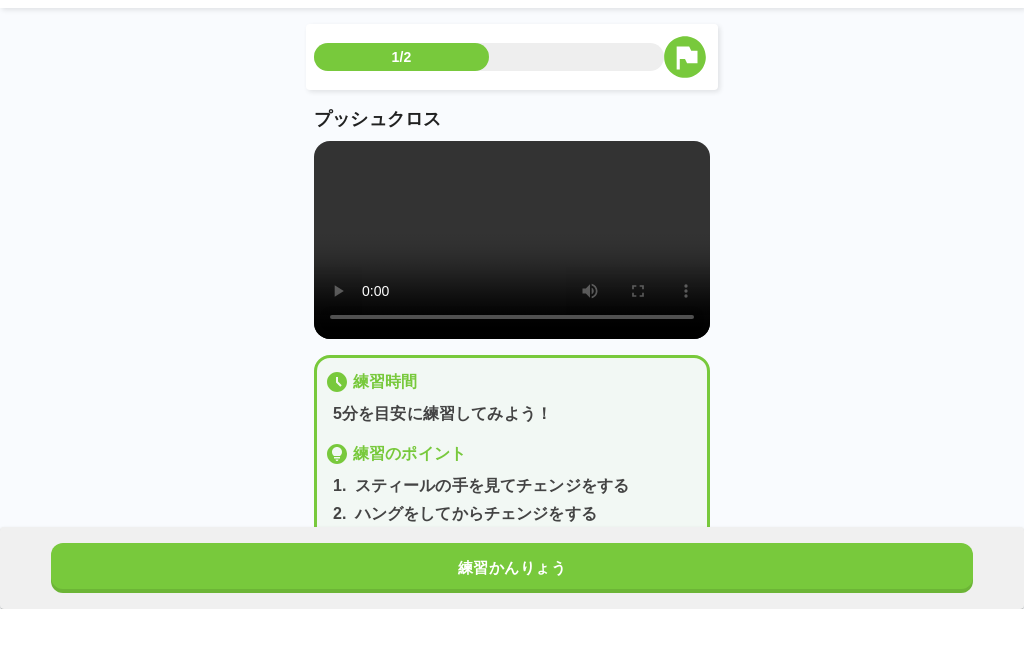 scroll, scrollTop: 56, scrollLeft: 0, axis: vertical 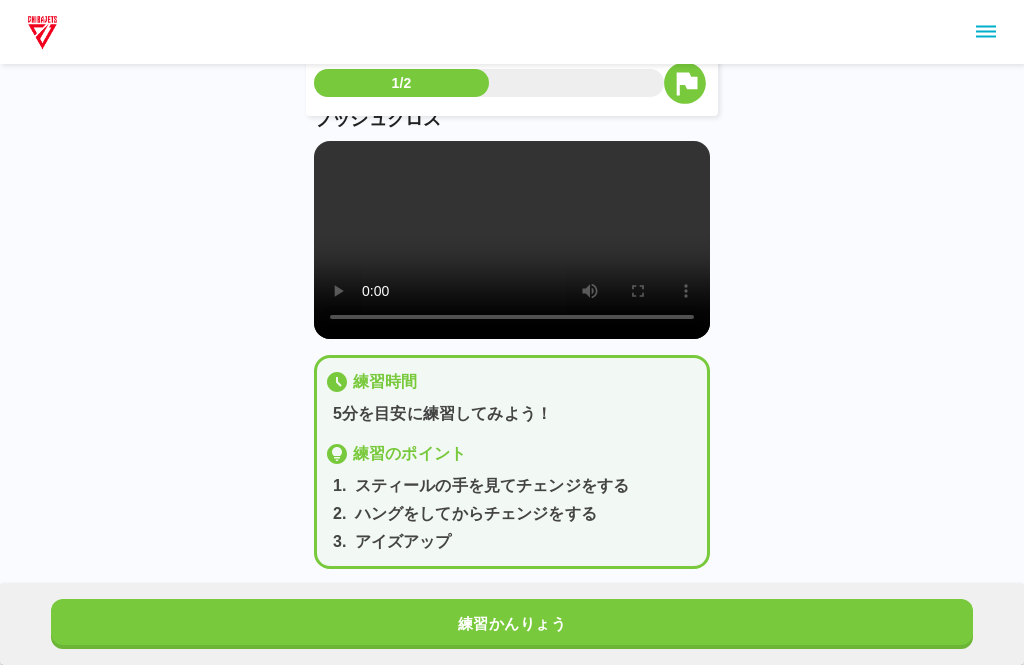click at bounding box center [512, 240] 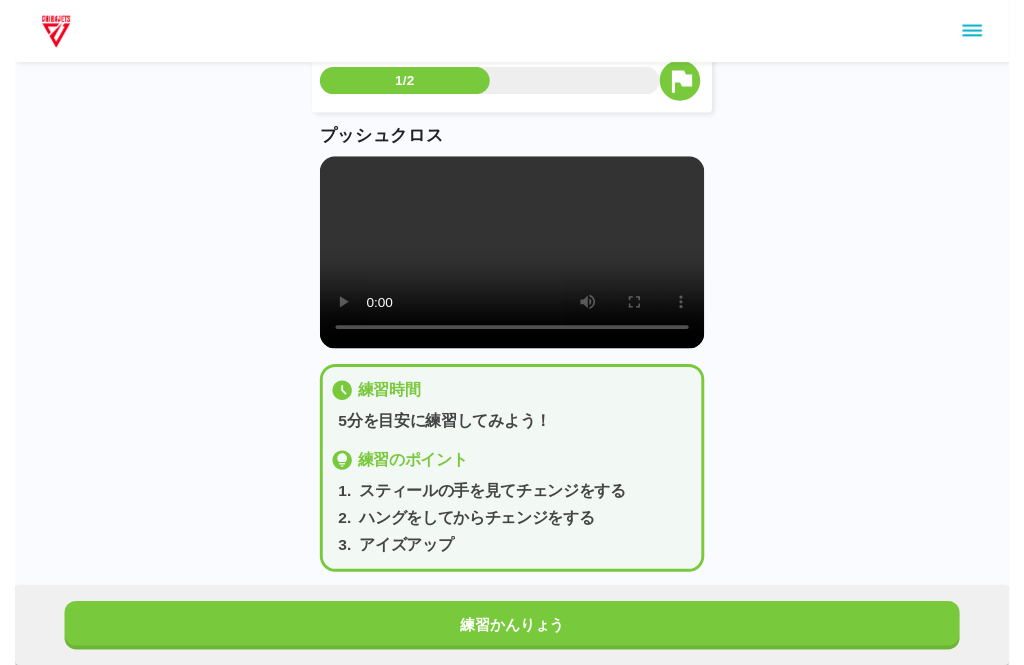 scroll, scrollTop: 56, scrollLeft: 0, axis: vertical 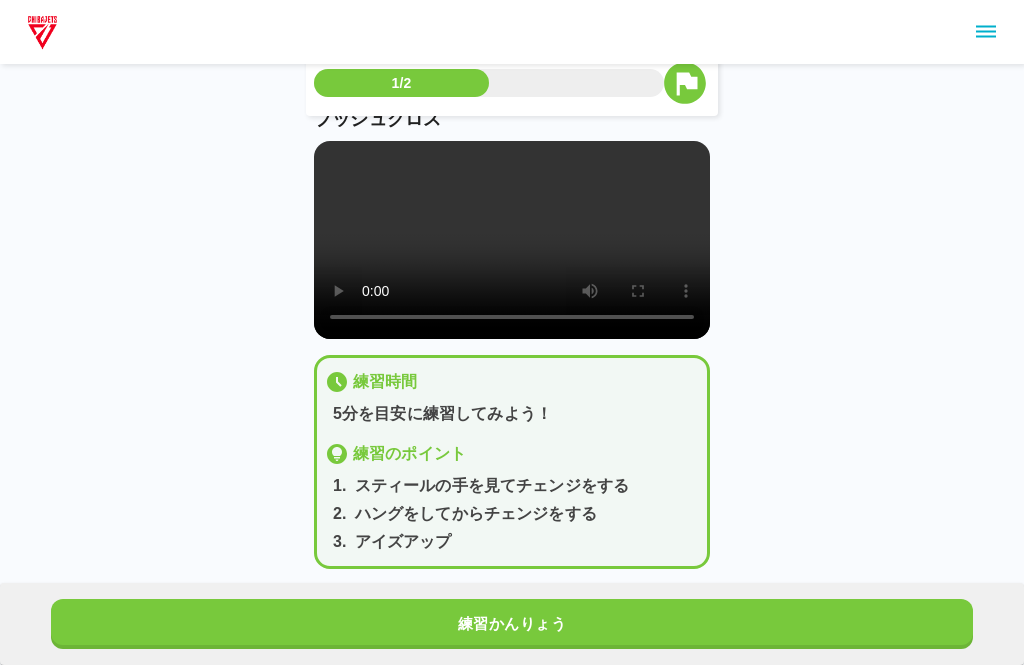 click on "練習かんりょう" at bounding box center (512, 624) 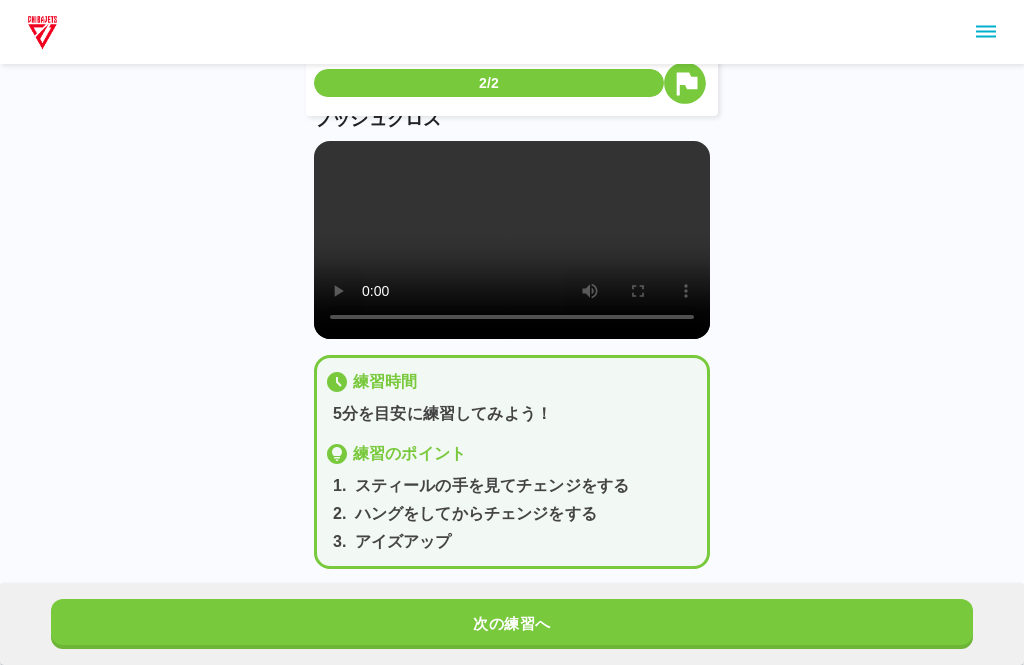 scroll, scrollTop: 0, scrollLeft: 0, axis: both 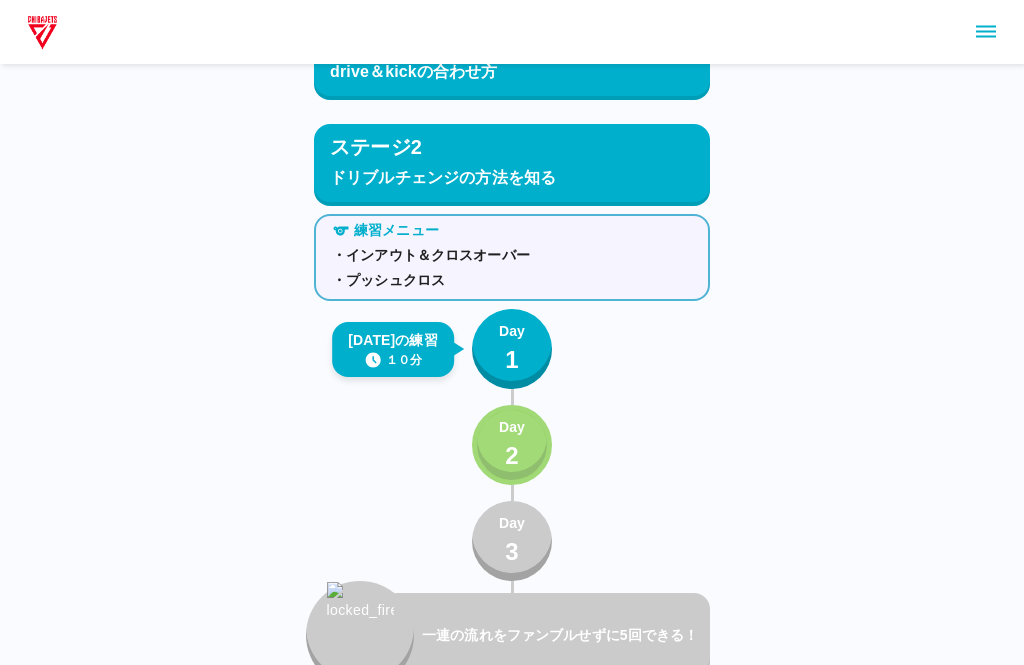 click on "Day 2" at bounding box center (512, 446) 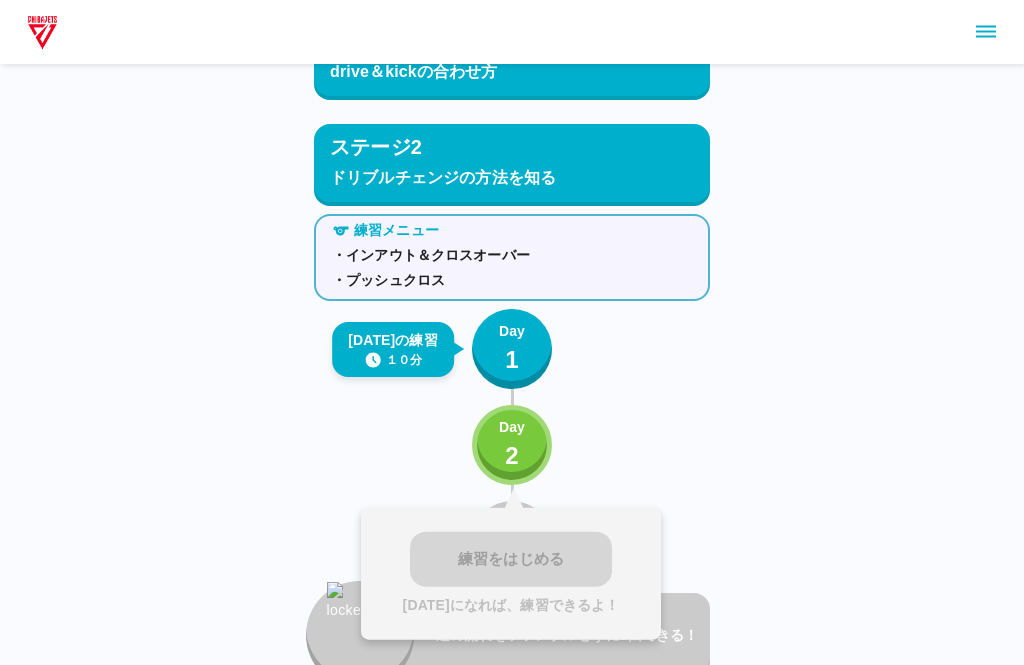 click on "Day 2" at bounding box center [512, 446] 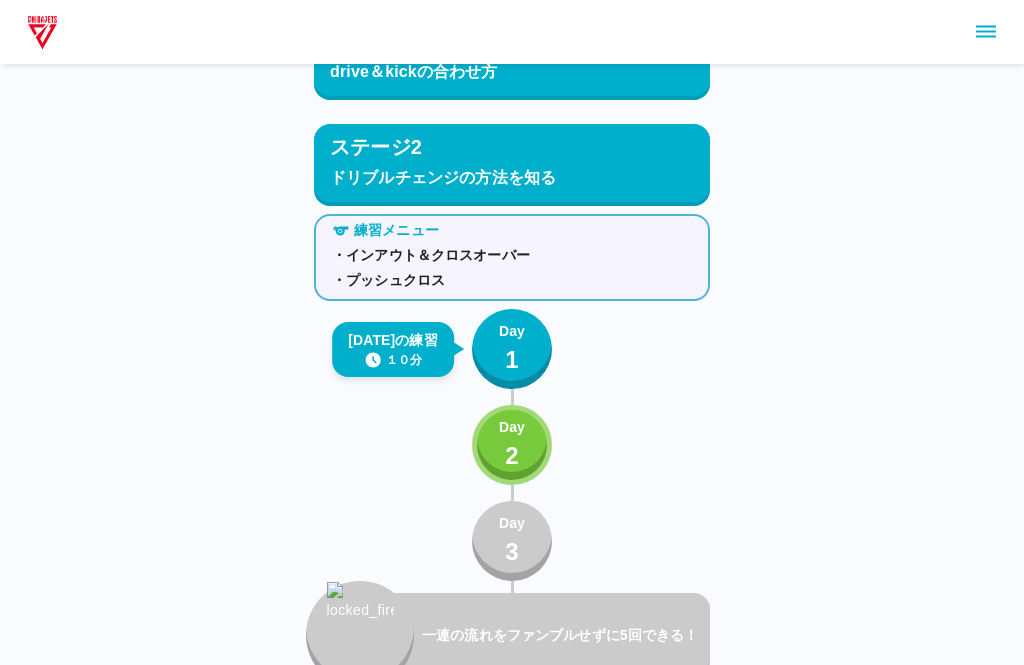 scroll, scrollTop: 1107, scrollLeft: 0, axis: vertical 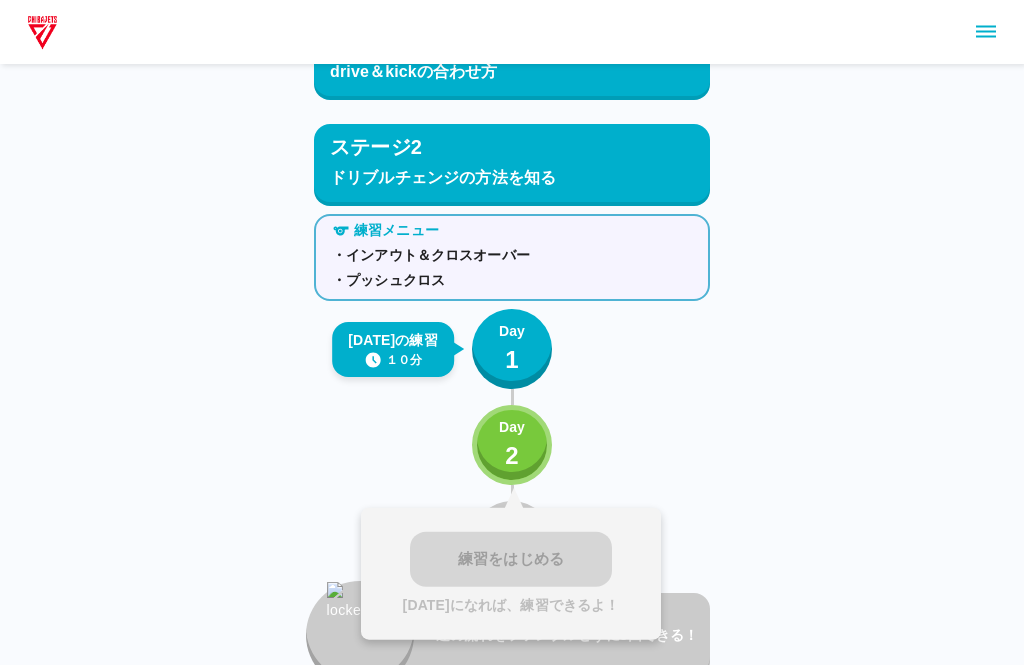 click on "練習メニュー ・インアウト＆クロスオーバー ・プッシュクロス [DATE]の練習 １０分 Day 1 Day 2 練習をはじめる [DATE]になれば、練習できるよ！ Day 3 一連の流れをファンブルせずに5回できる！" at bounding box center [512, 447] 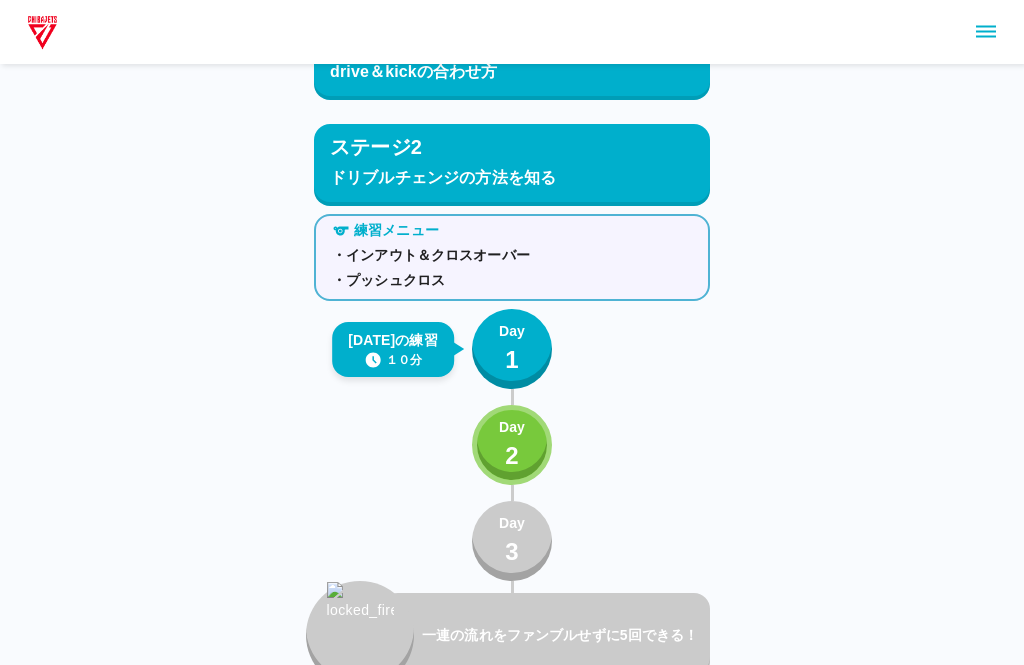 click on "2" at bounding box center [512, 456] 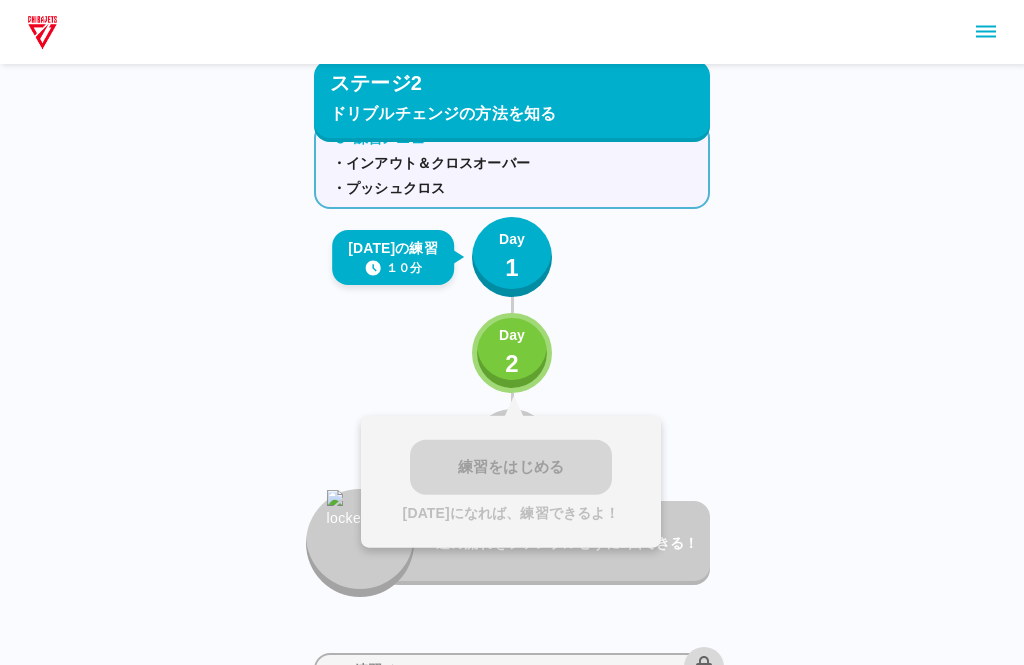 scroll, scrollTop: 1201, scrollLeft: 0, axis: vertical 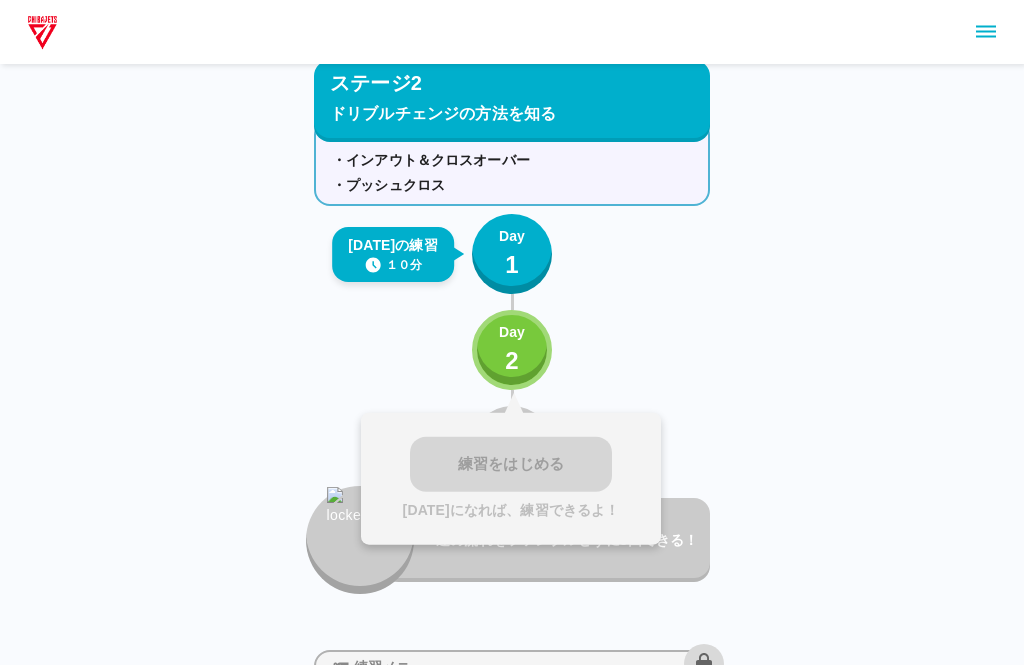 click on "Day 2" at bounding box center [512, 351] 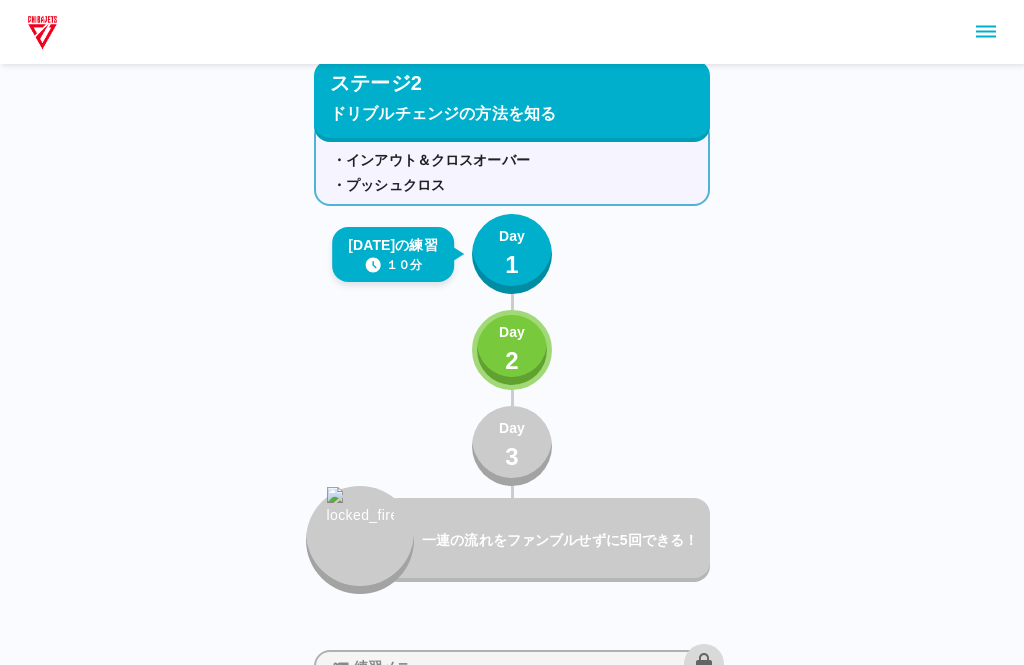 scroll, scrollTop: 1202, scrollLeft: 0, axis: vertical 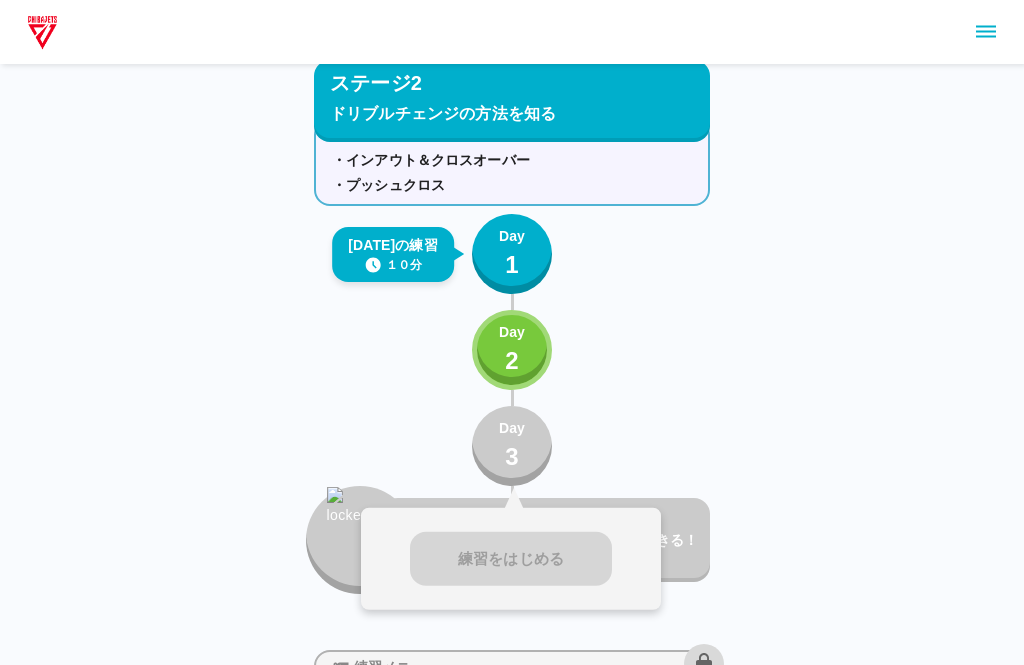 click on "Day 3" at bounding box center (512, 446) 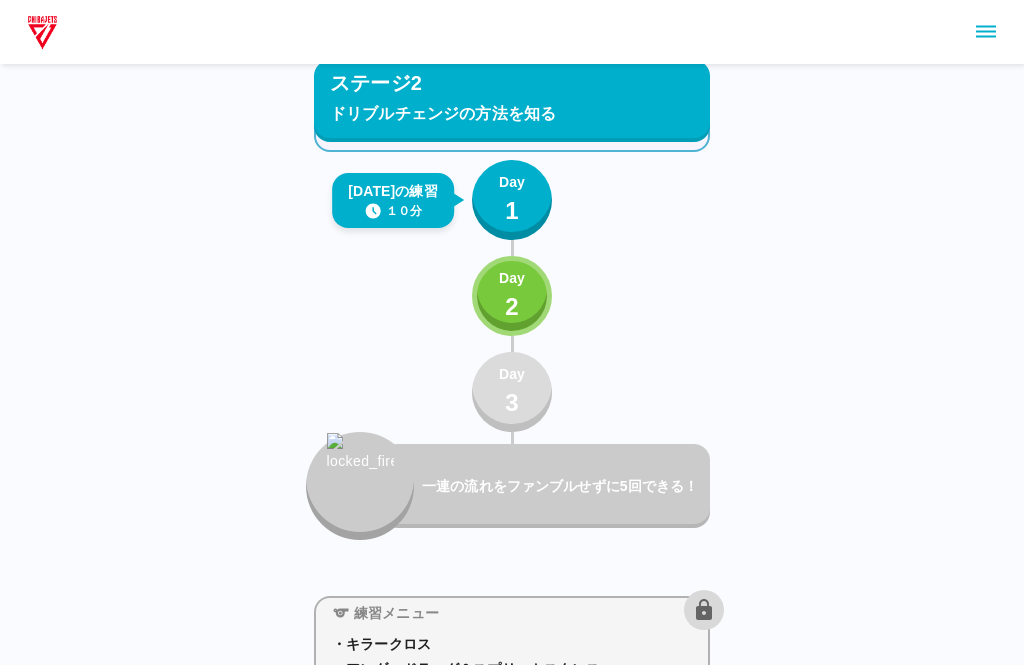 click on "Day 3" at bounding box center [512, 393] 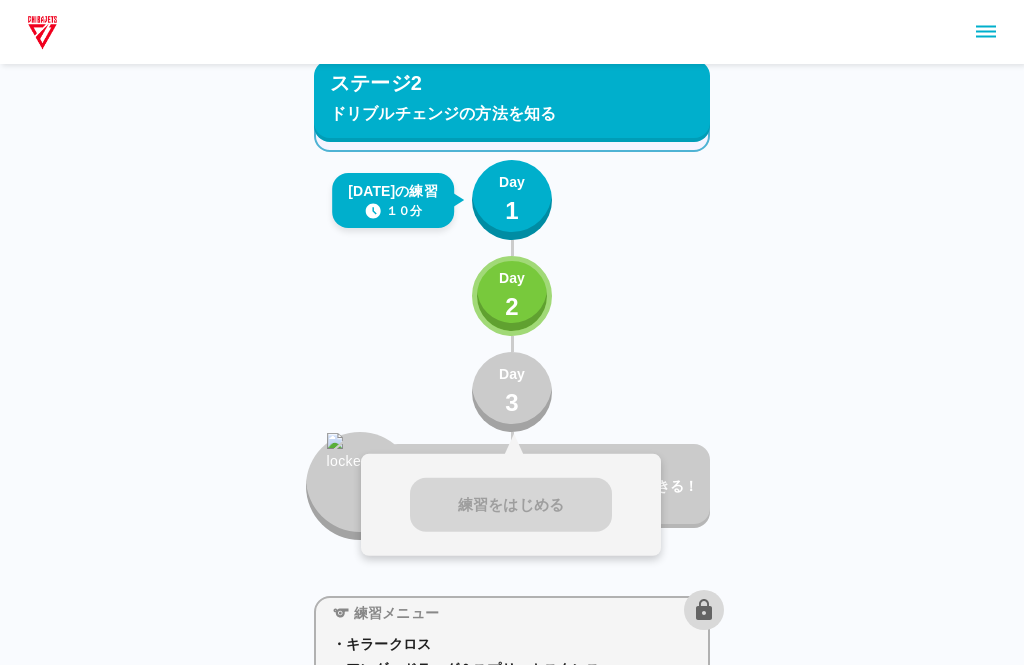 scroll, scrollTop: 1256, scrollLeft: 0, axis: vertical 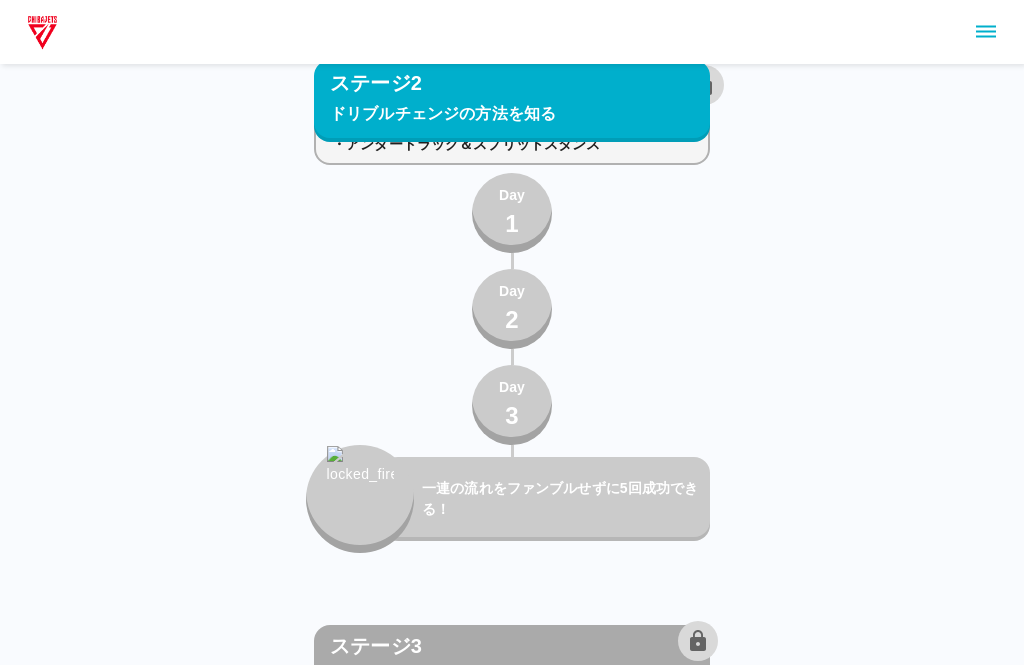 click on "Day 3" at bounding box center [512, 406] 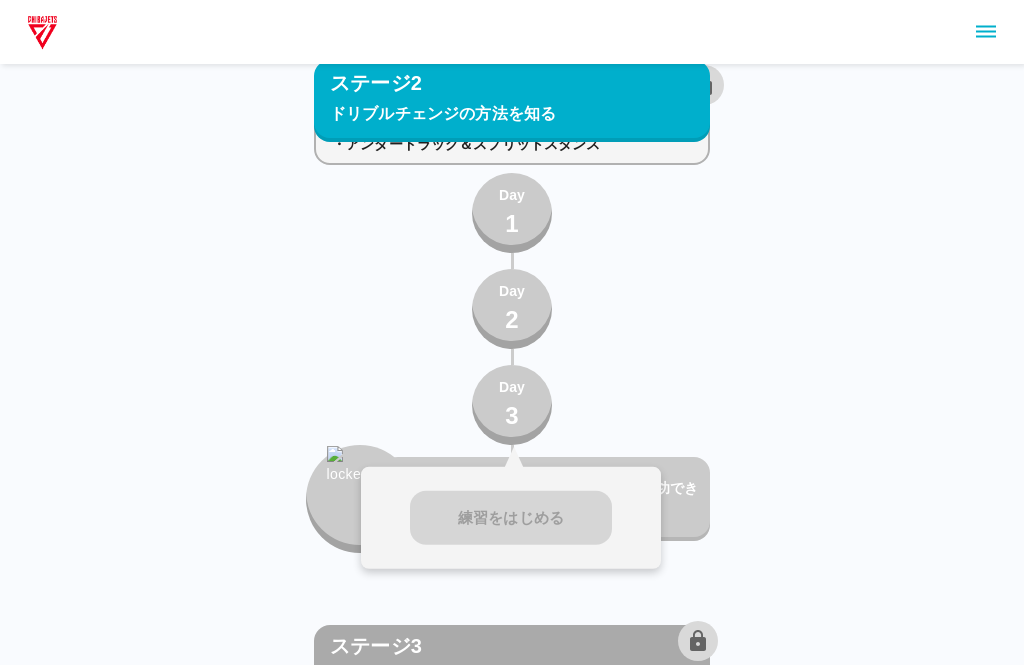 scroll, scrollTop: 1781, scrollLeft: 0, axis: vertical 